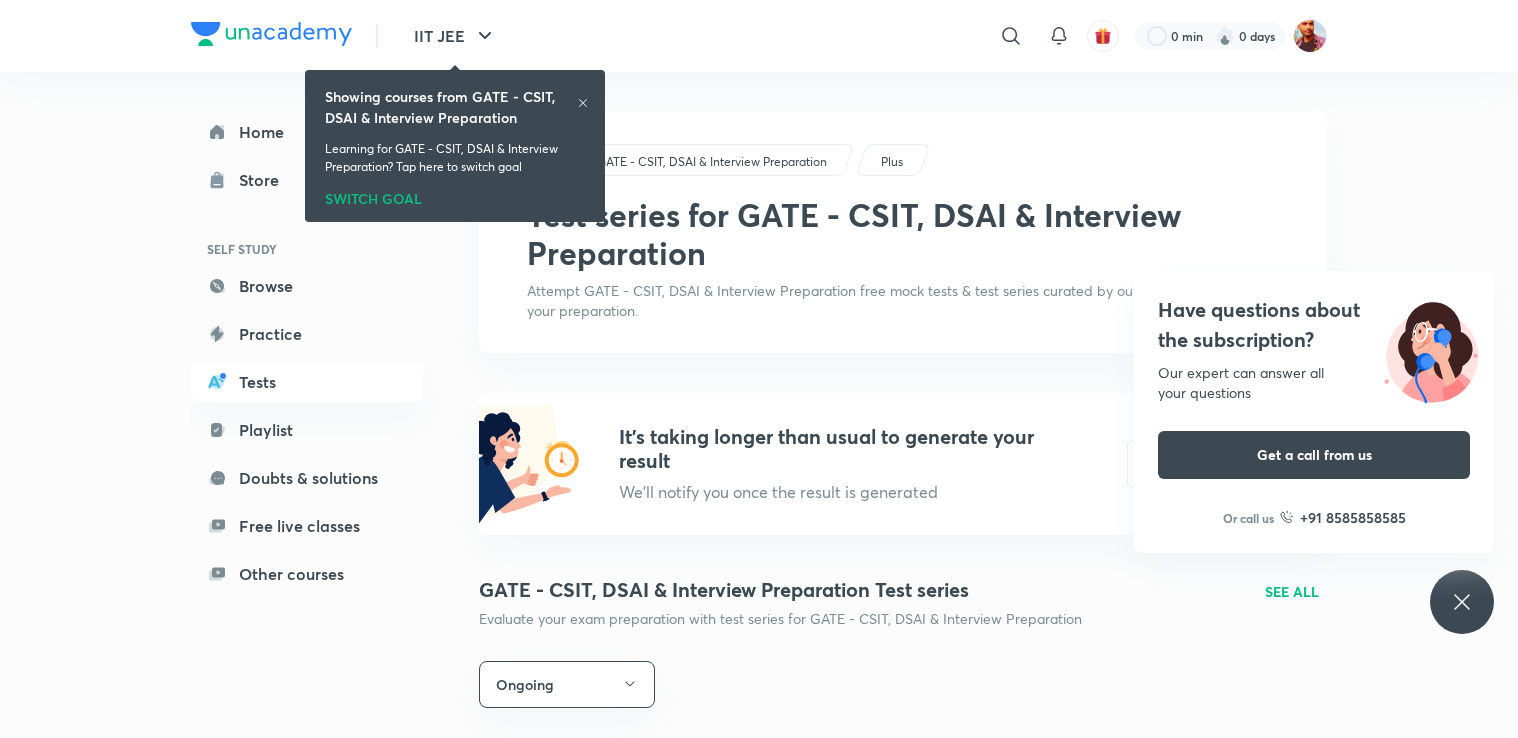 scroll, scrollTop: 0, scrollLeft: 0, axis: both 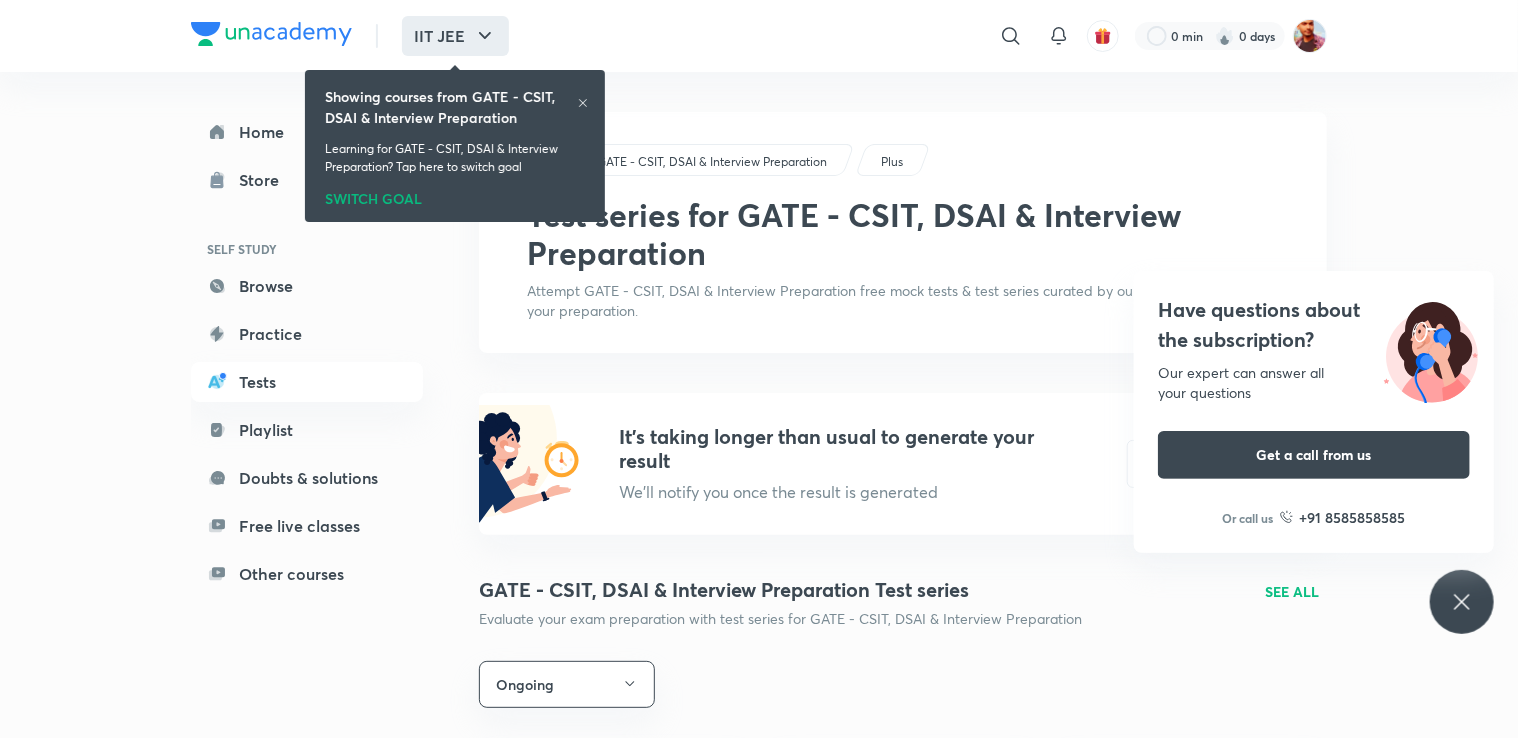 click on "IIT JEE" at bounding box center (455, 36) 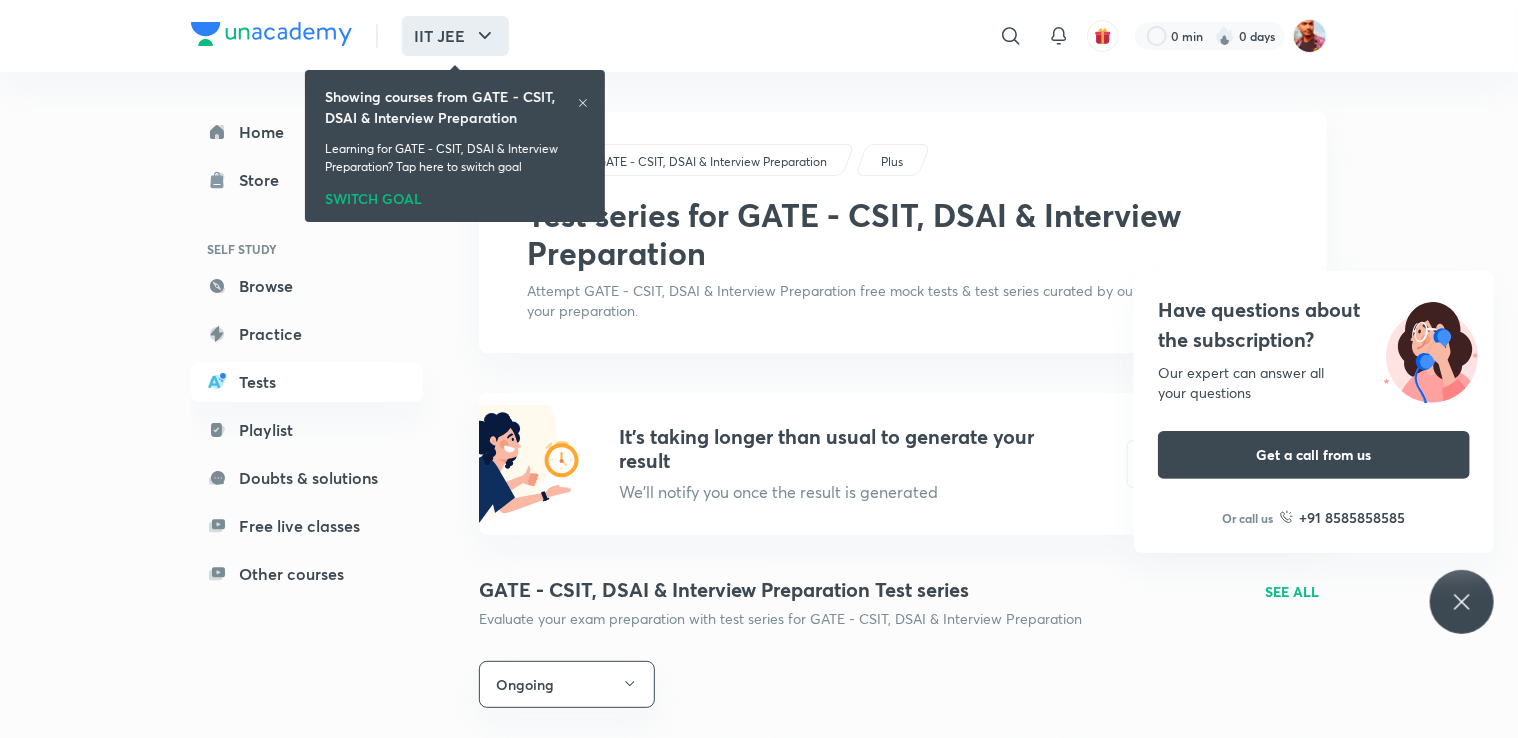 click 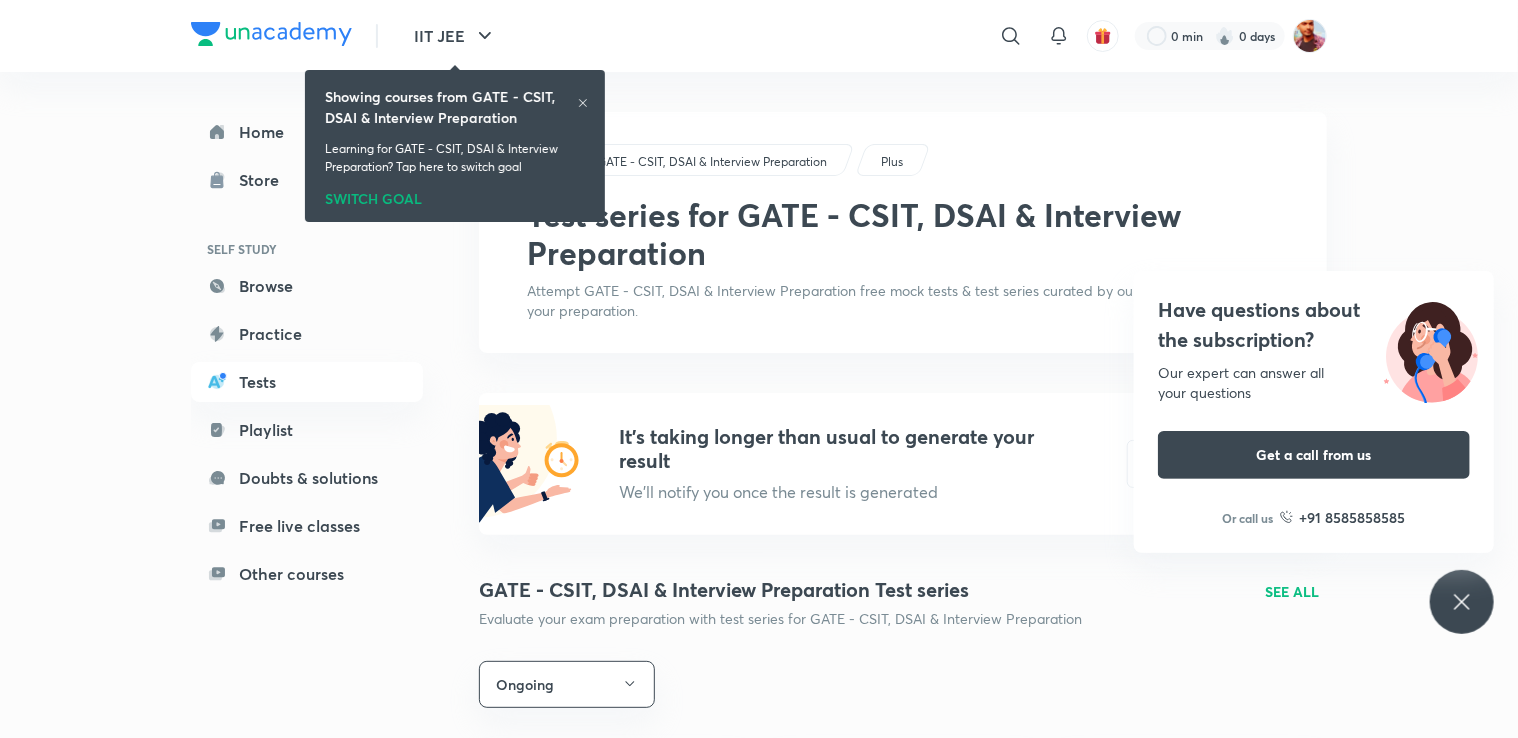 click 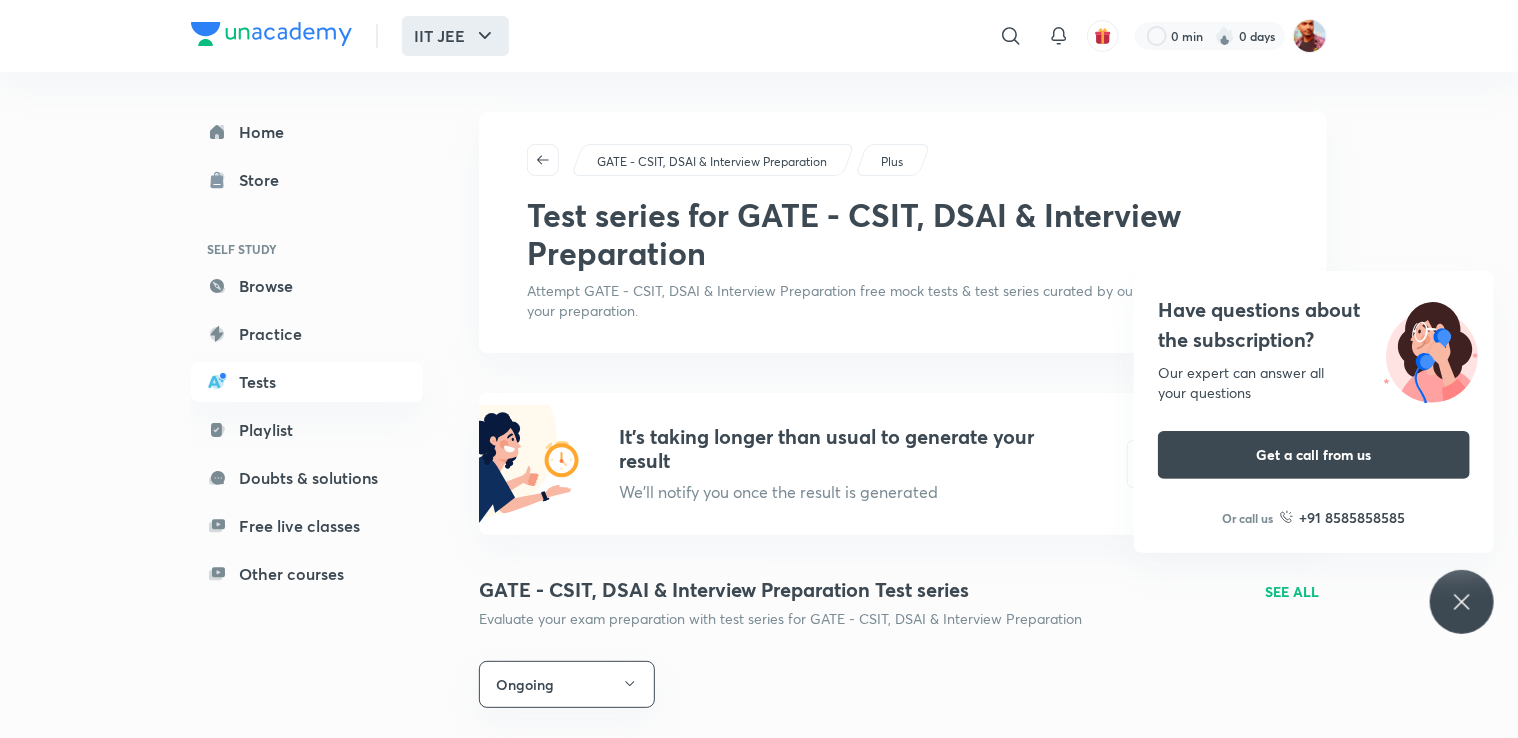 click on "IIT JEE" at bounding box center (455, 36) 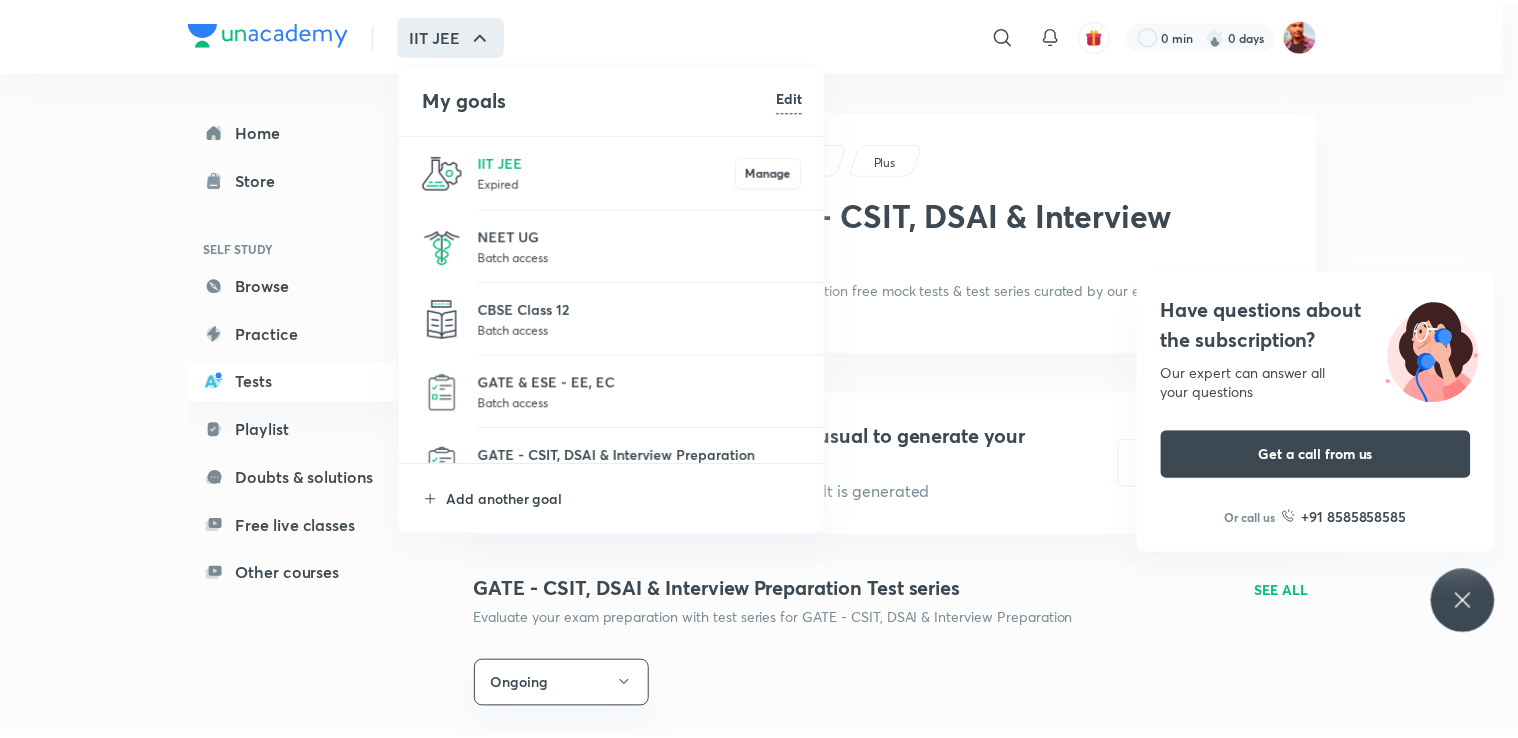 scroll, scrollTop: 32, scrollLeft: 0, axis: vertical 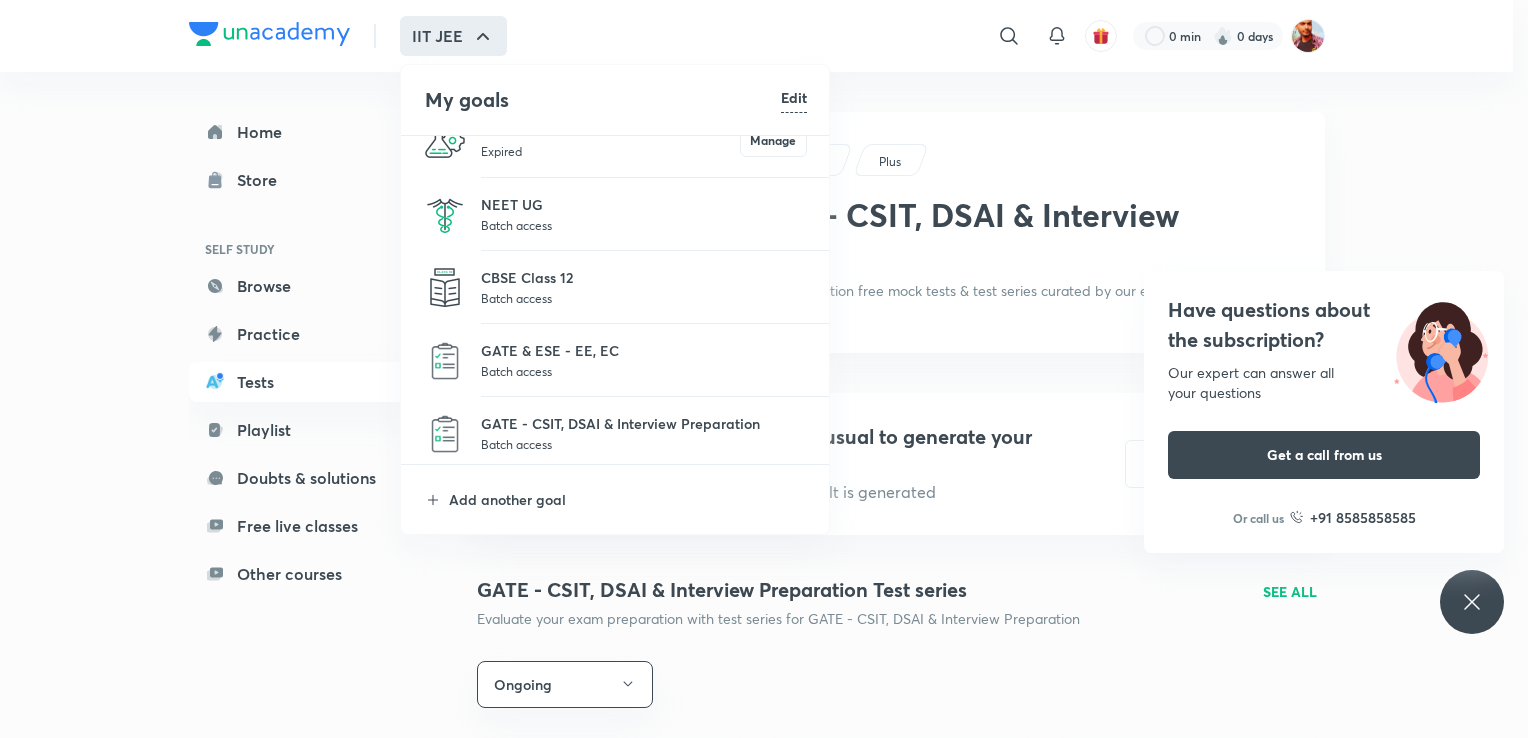 click on "Batch access" at bounding box center [644, 444] 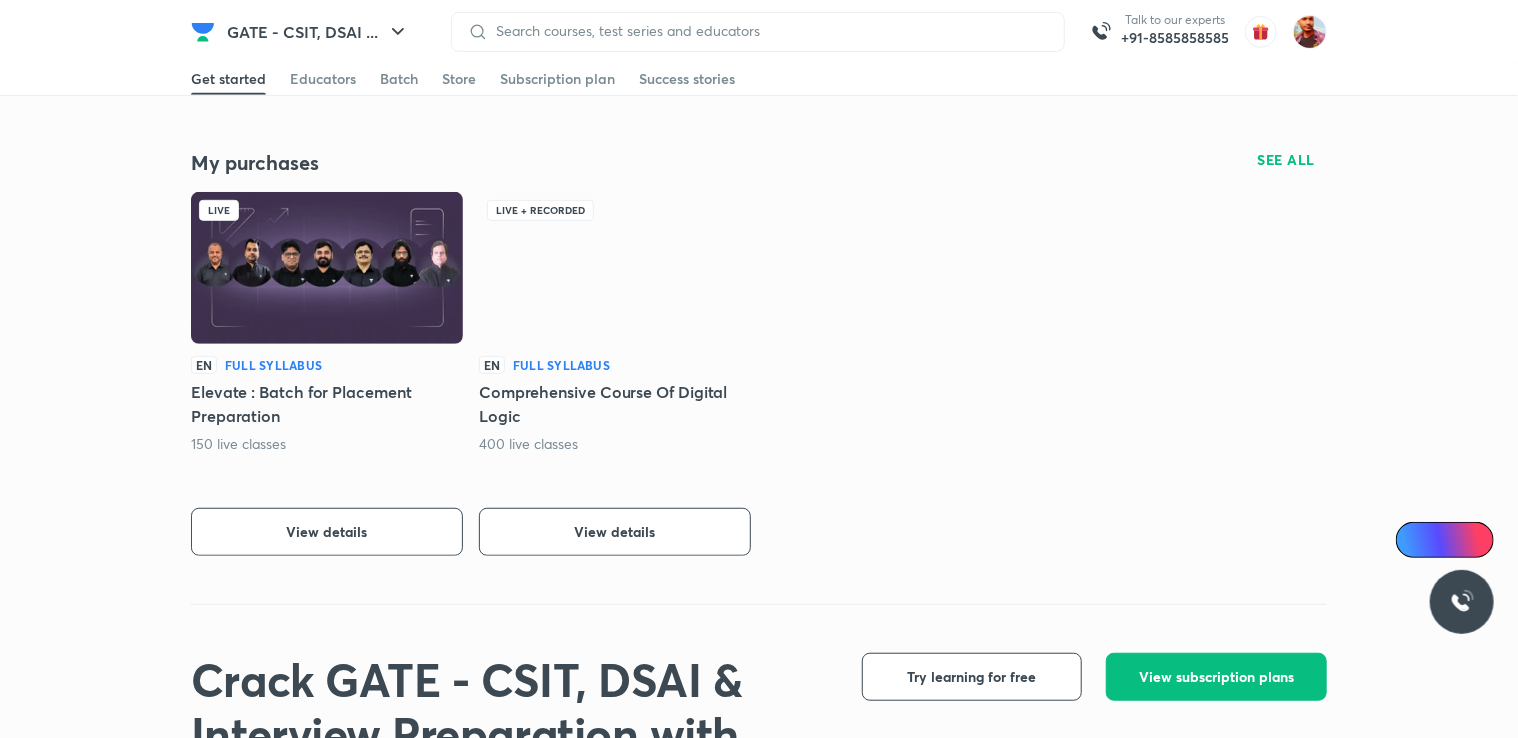scroll, scrollTop: 404, scrollLeft: 0, axis: vertical 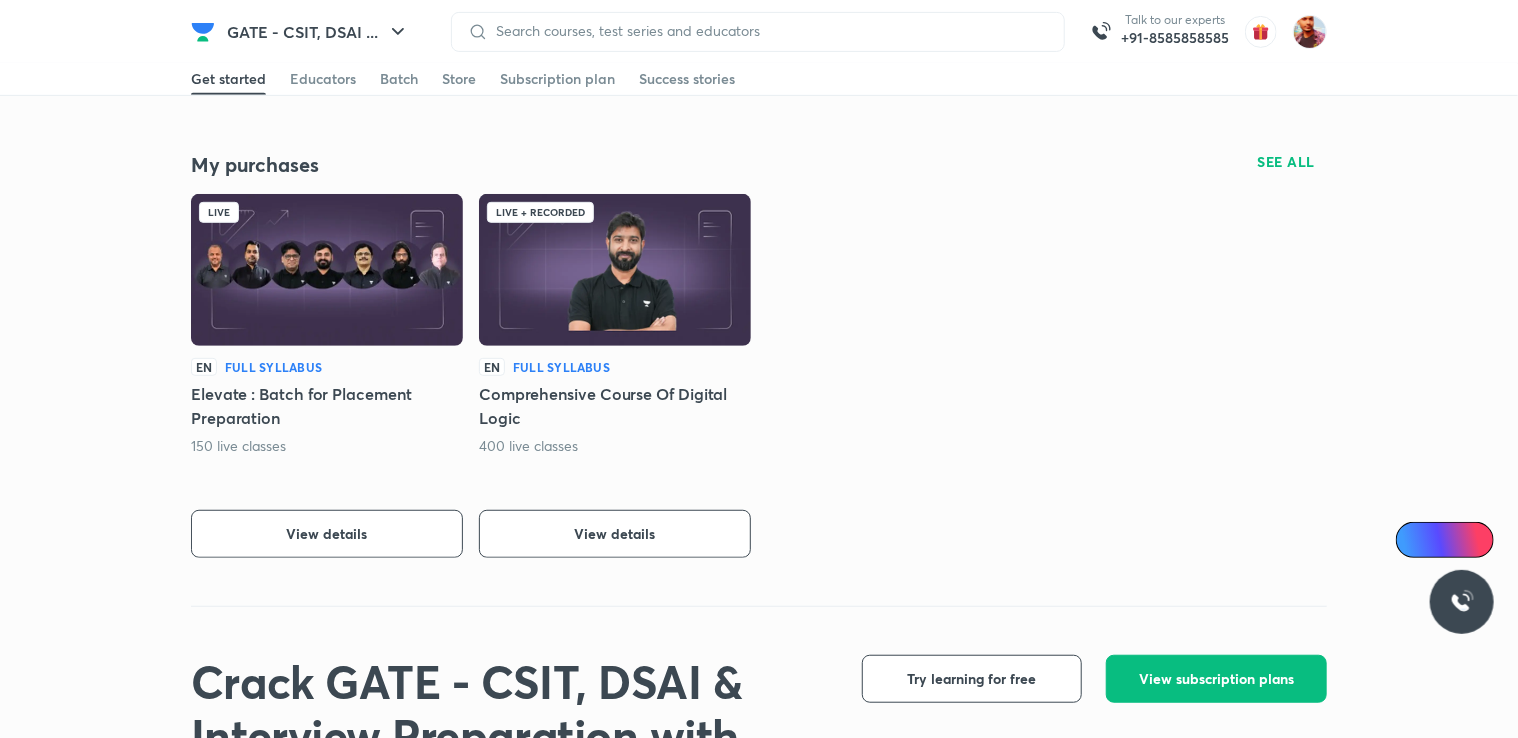 click on "View details" at bounding box center (615, 534) 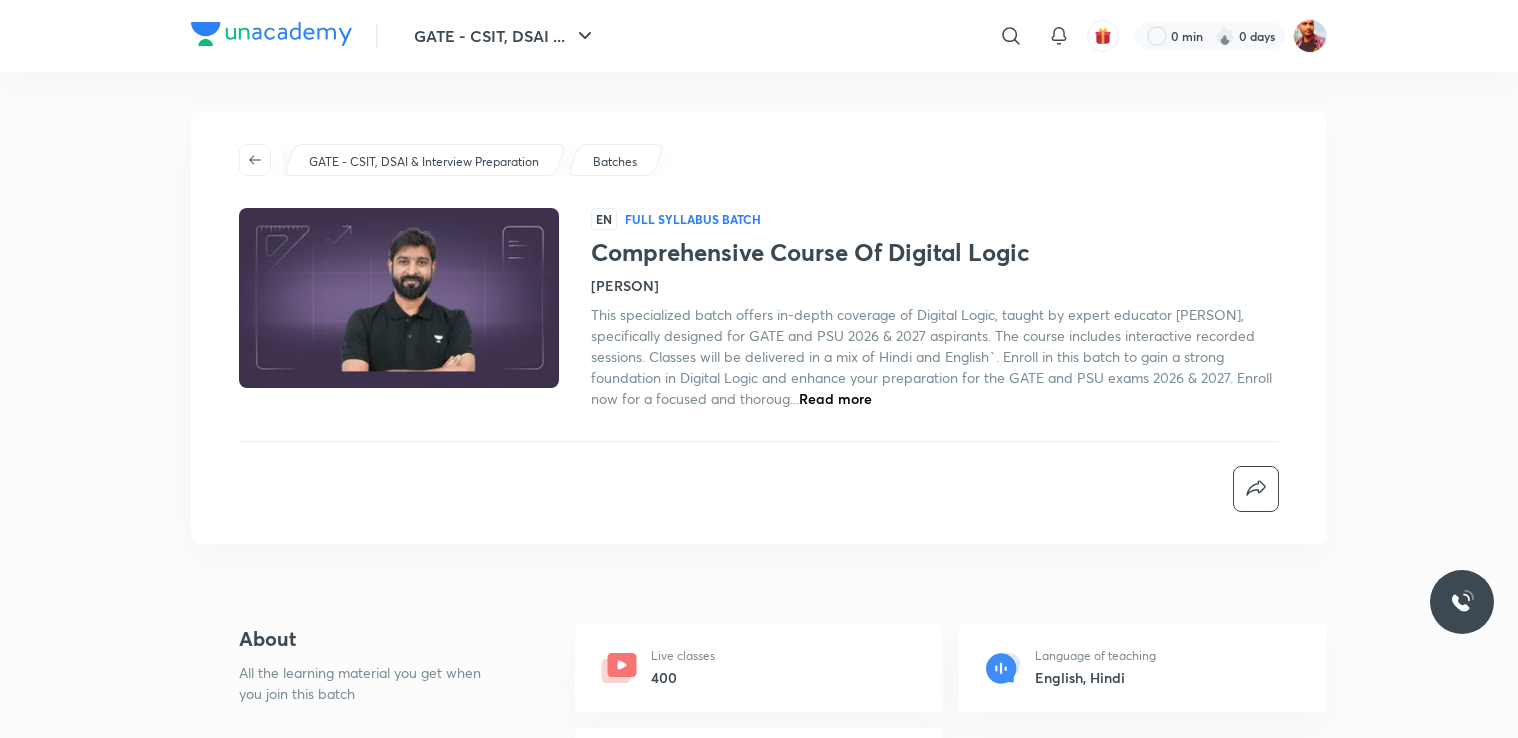 scroll, scrollTop: 0, scrollLeft: 0, axis: both 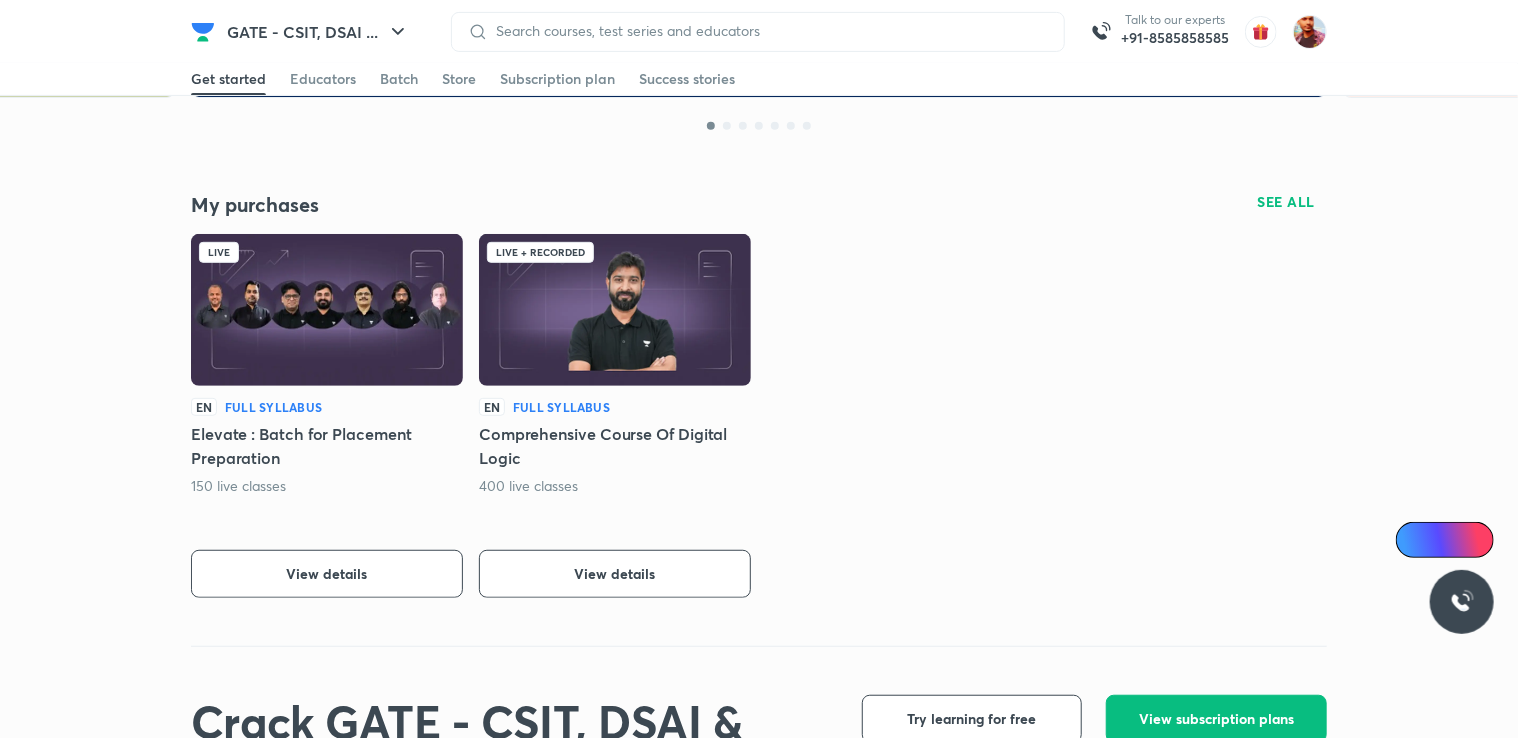 click on "View details" at bounding box center (327, 574) 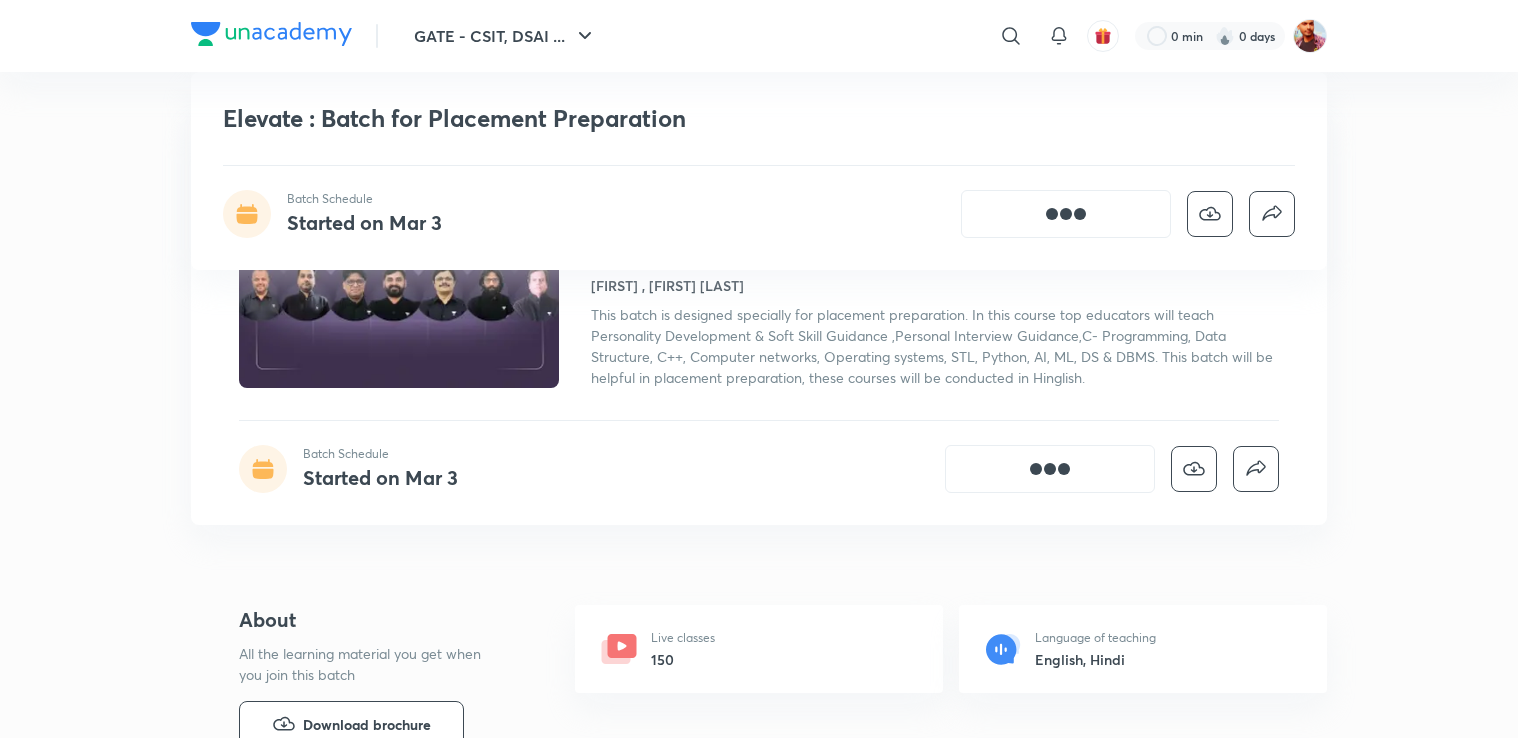 scroll, scrollTop: 496, scrollLeft: 0, axis: vertical 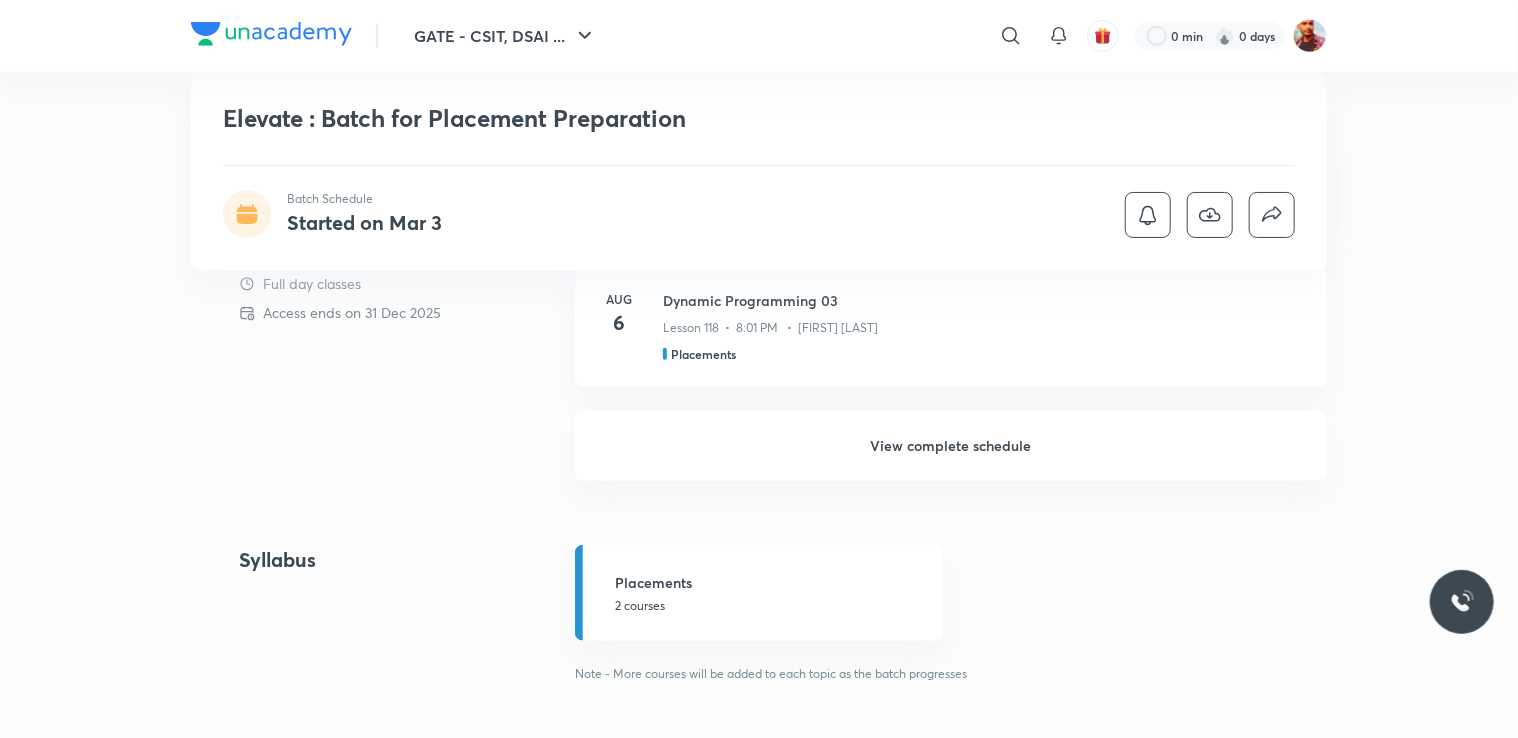 click on "View complete schedule" at bounding box center [951, 446] 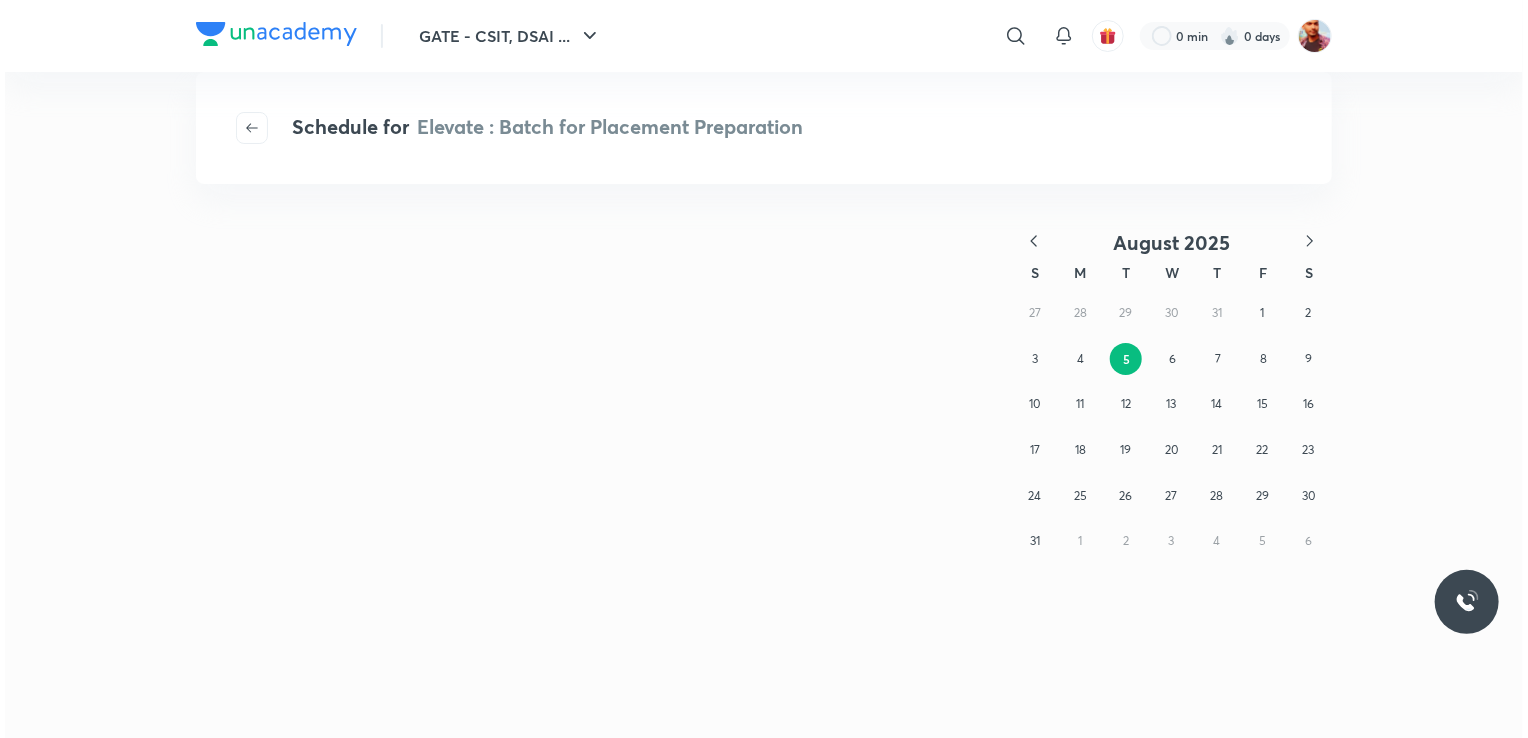 scroll, scrollTop: 0, scrollLeft: 0, axis: both 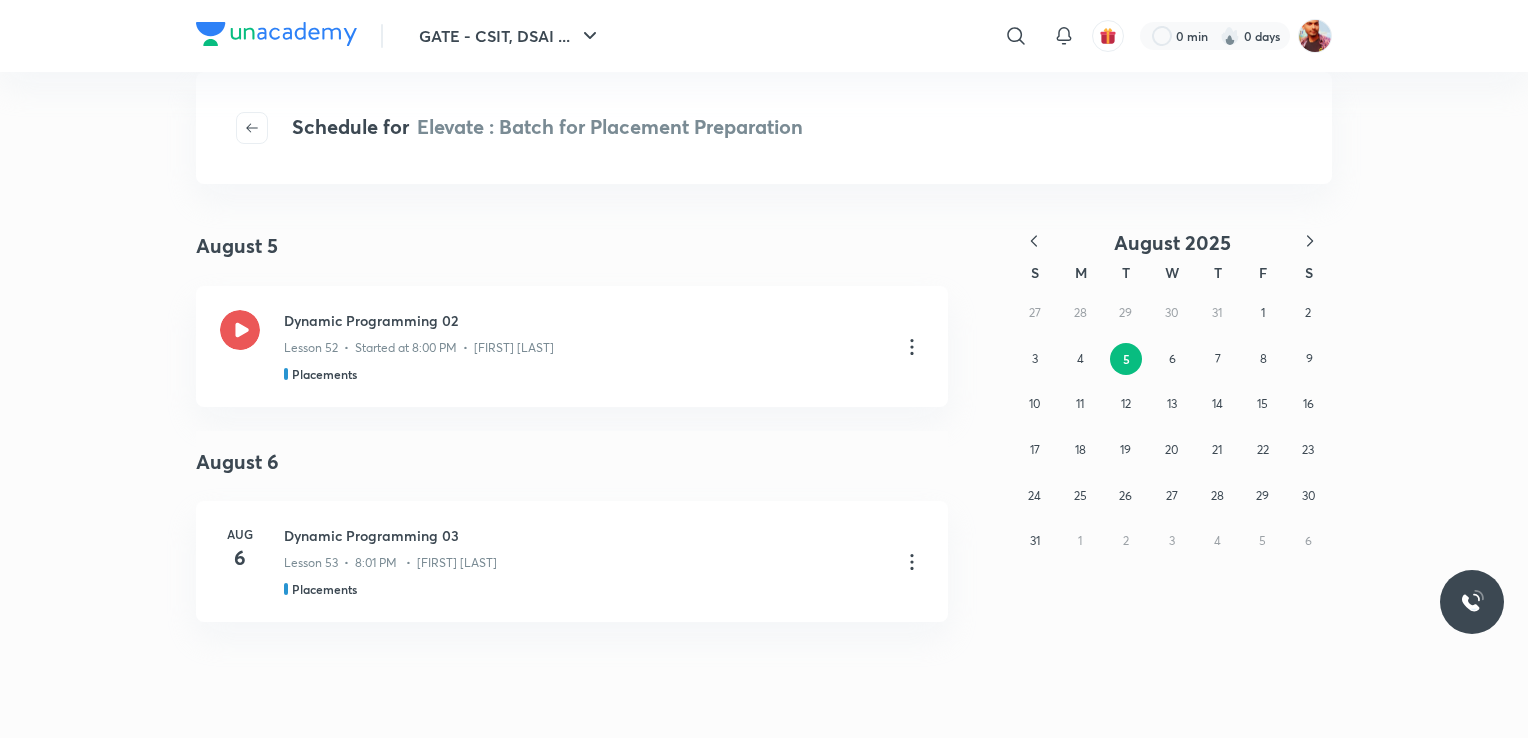 click at bounding box center (276, 34) 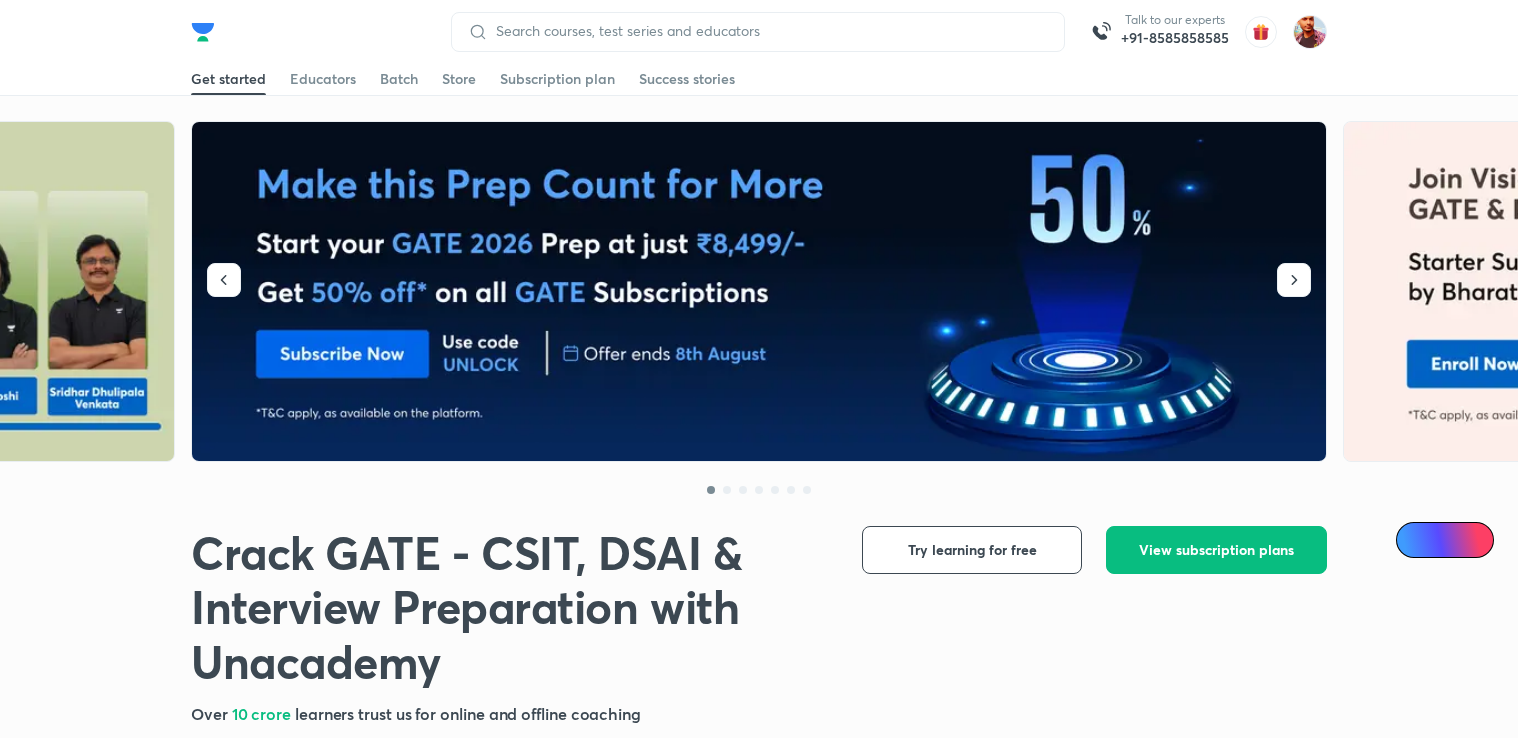 scroll, scrollTop: 0, scrollLeft: 0, axis: both 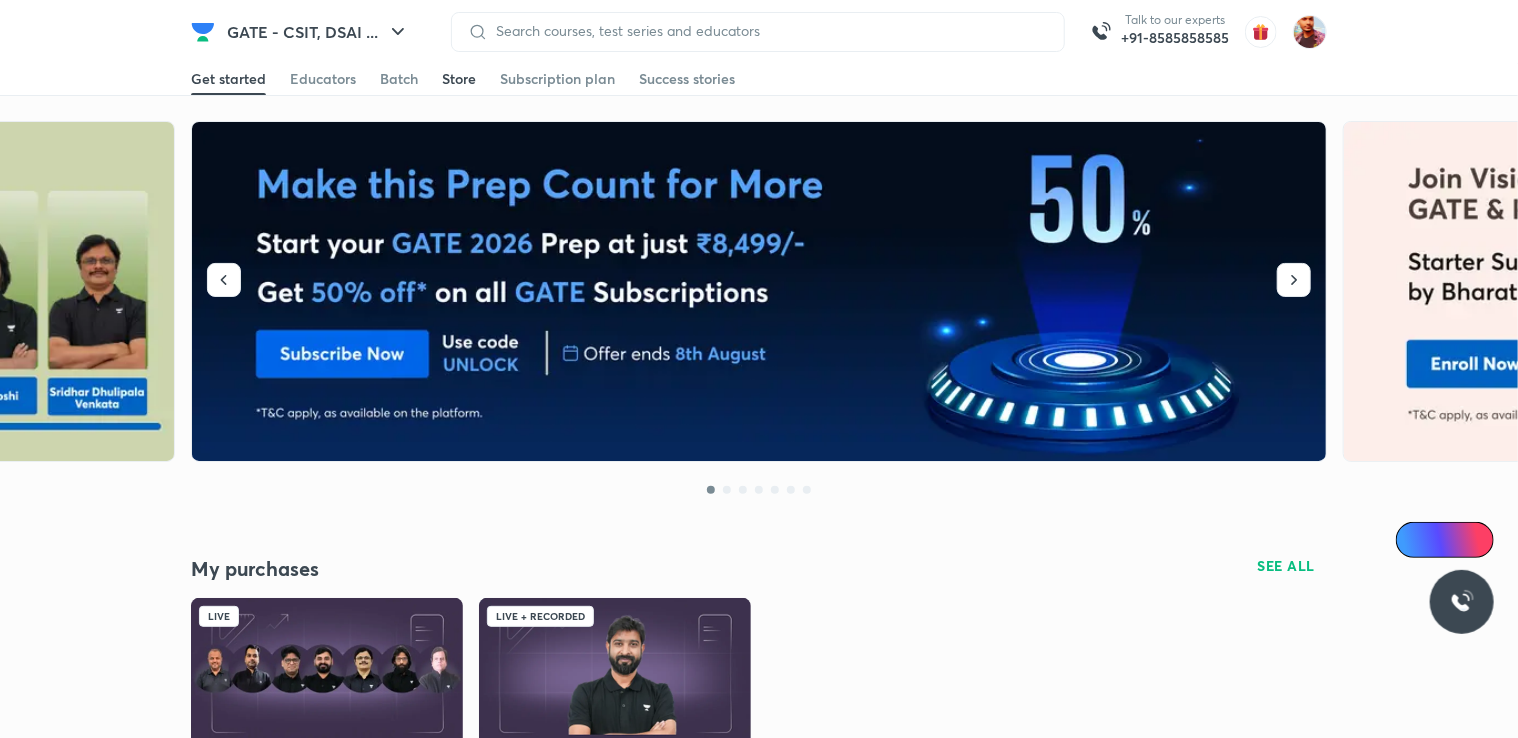 click on "Store" at bounding box center (459, 79) 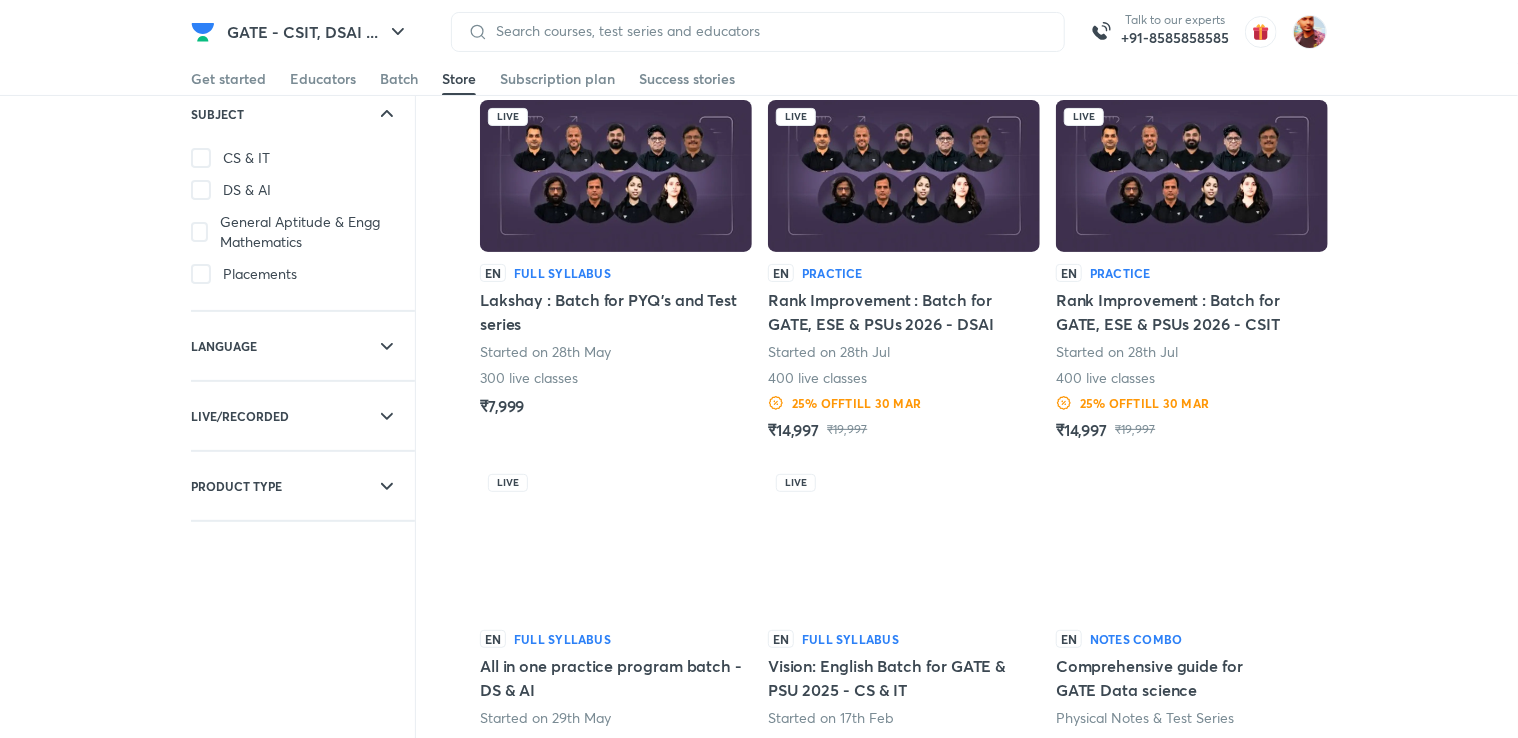 scroll, scrollTop: 0, scrollLeft: 0, axis: both 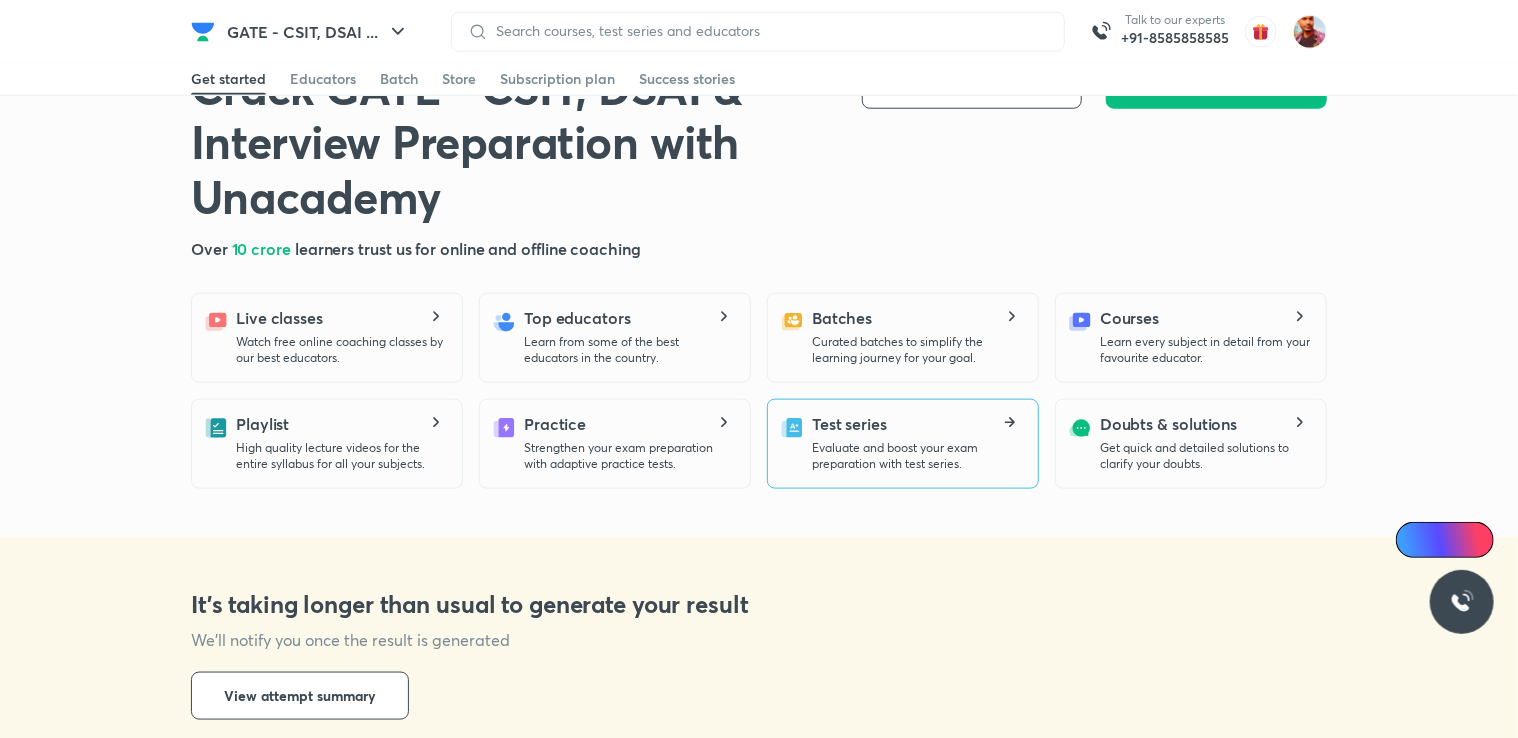 drag, startPoint x: 869, startPoint y: 414, endPoint x: 866, endPoint y: 438, distance: 24.186773 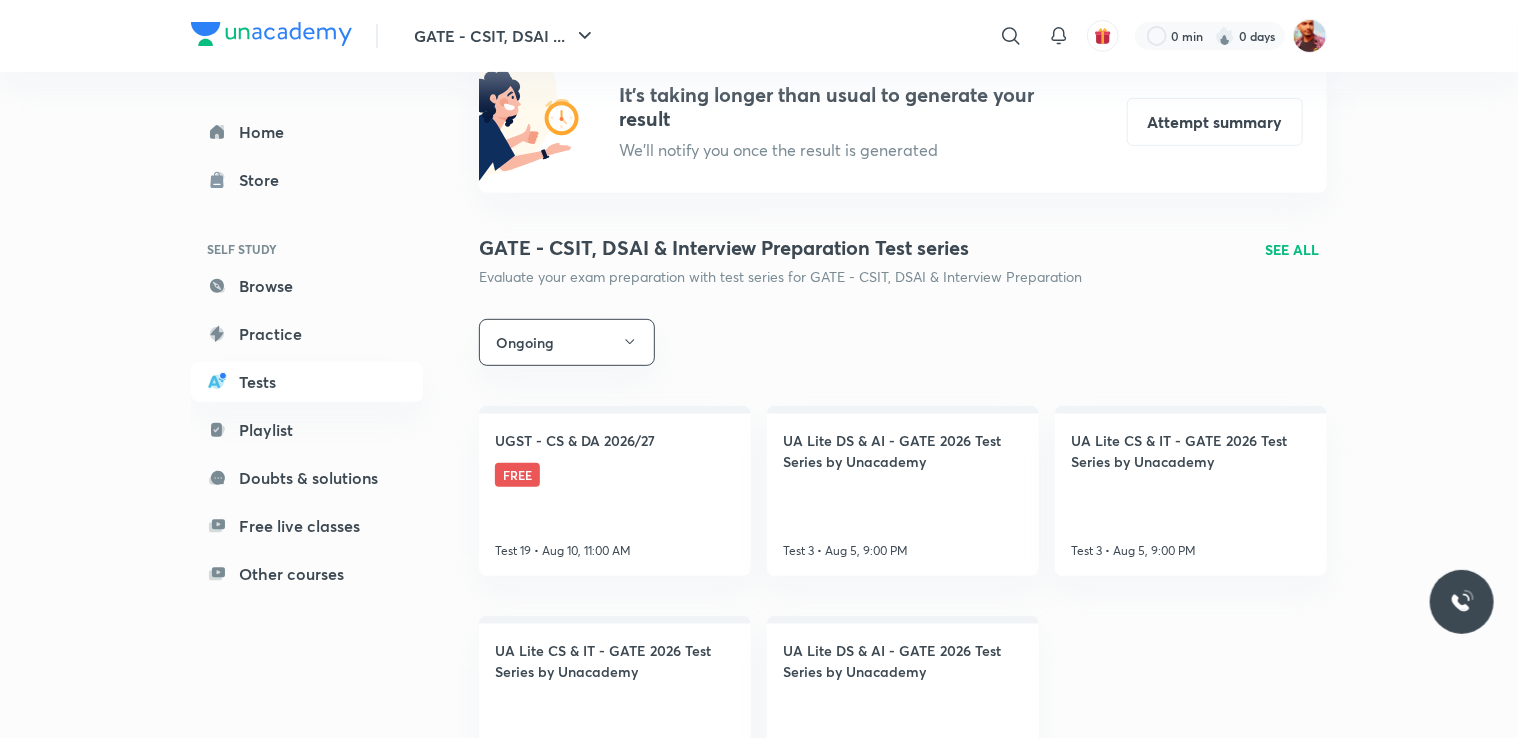 scroll, scrollTop: 343, scrollLeft: 0, axis: vertical 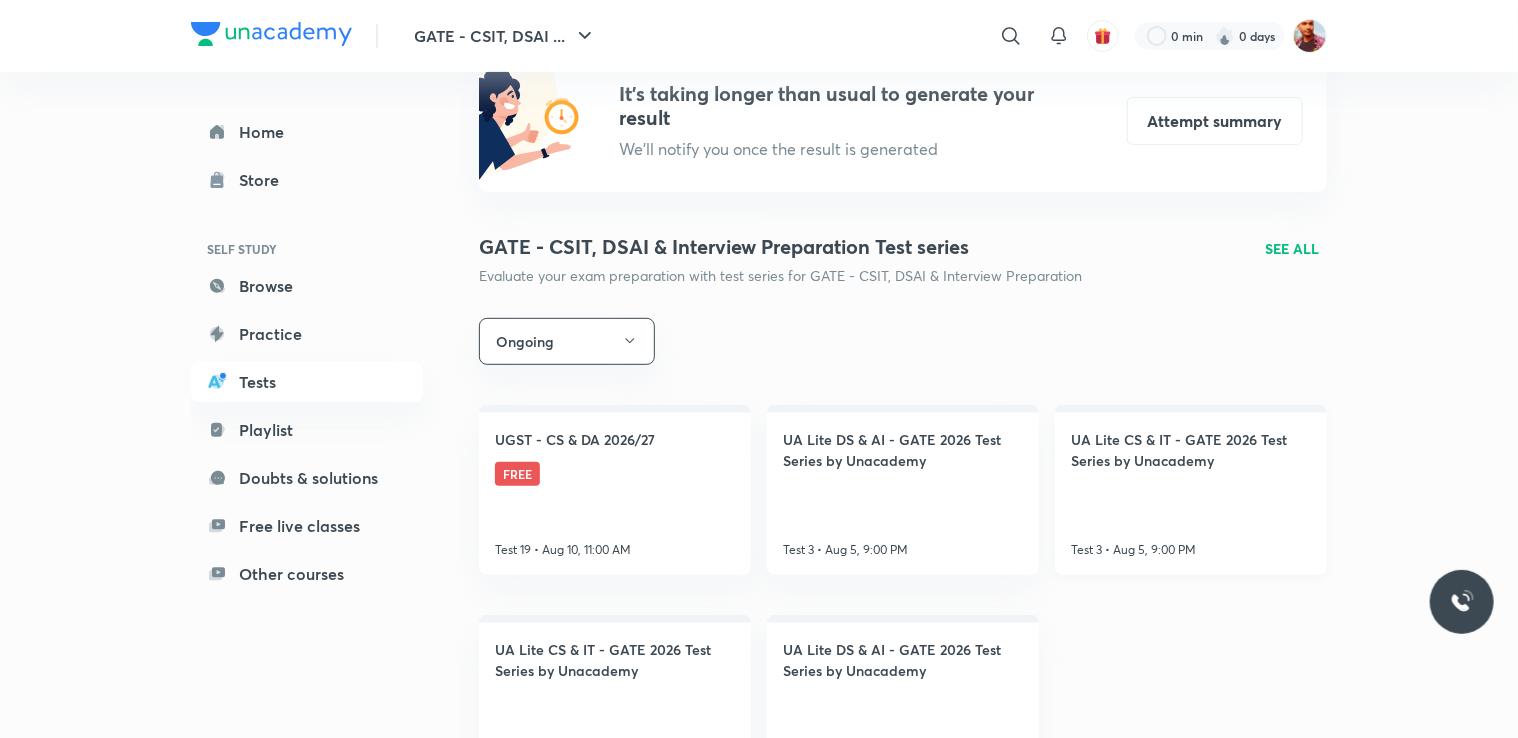 click on "UA Lite CS & IT - GATE 2026 Test Series by Unacademy" at bounding box center (1191, 450) 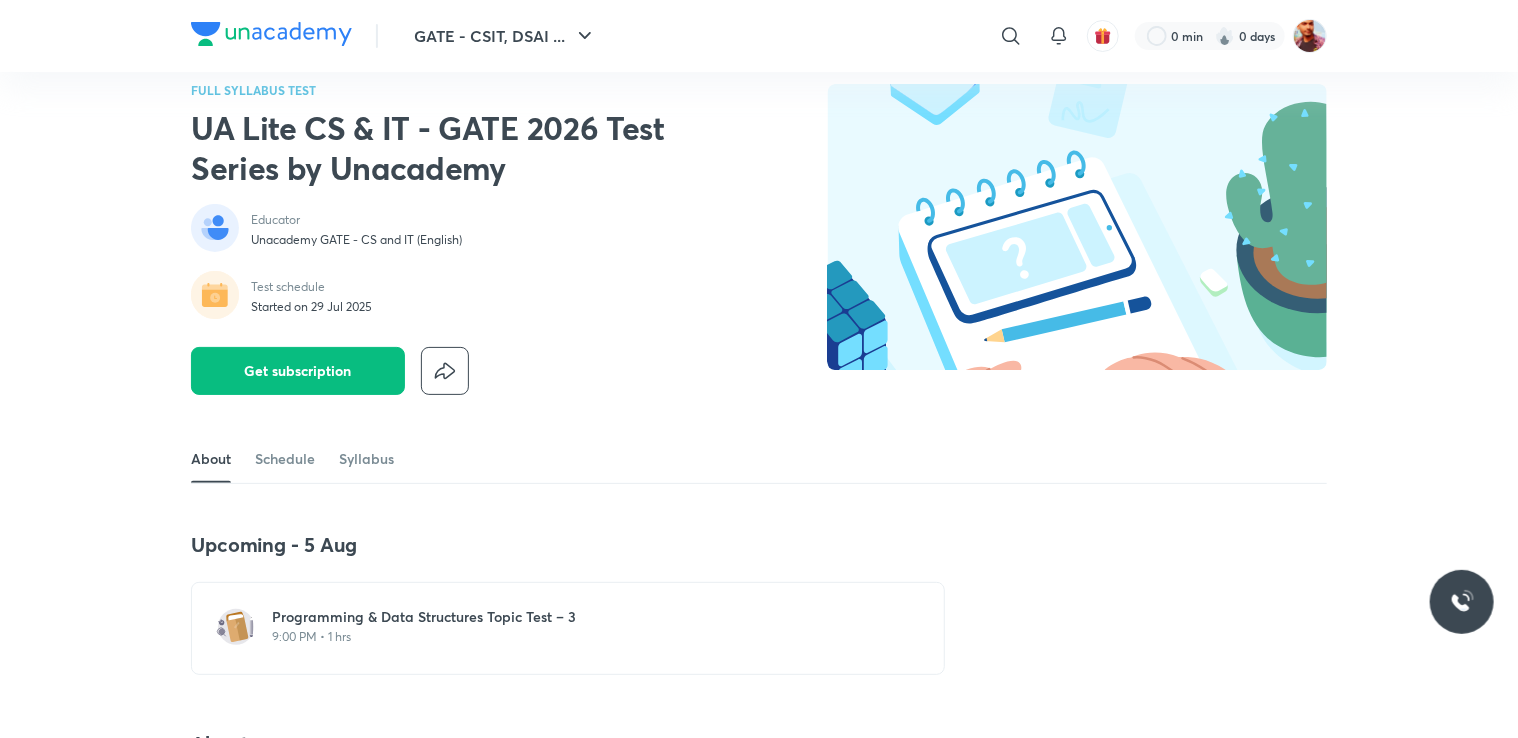 scroll, scrollTop: 0, scrollLeft: 0, axis: both 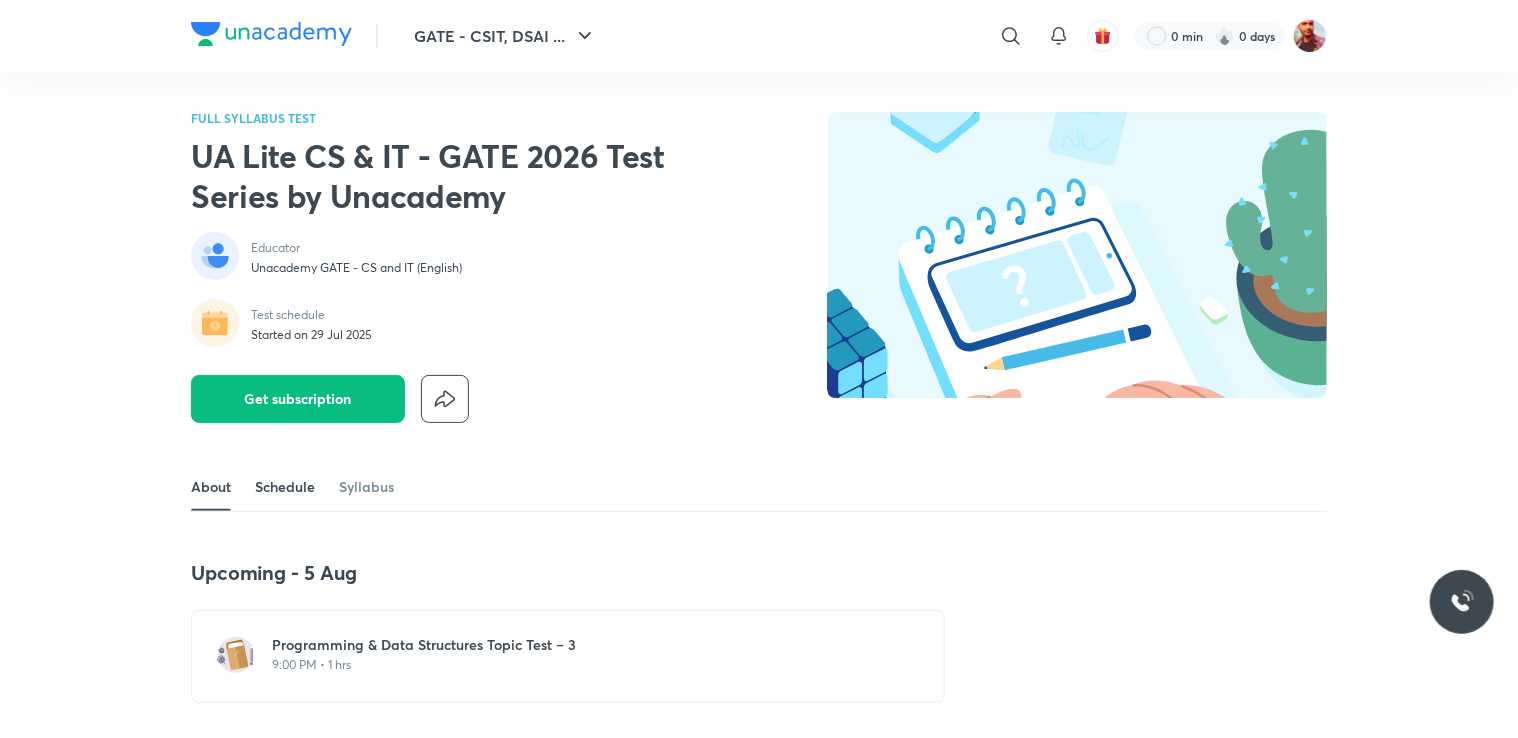 click on "Schedule" at bounding box center [285, 487] 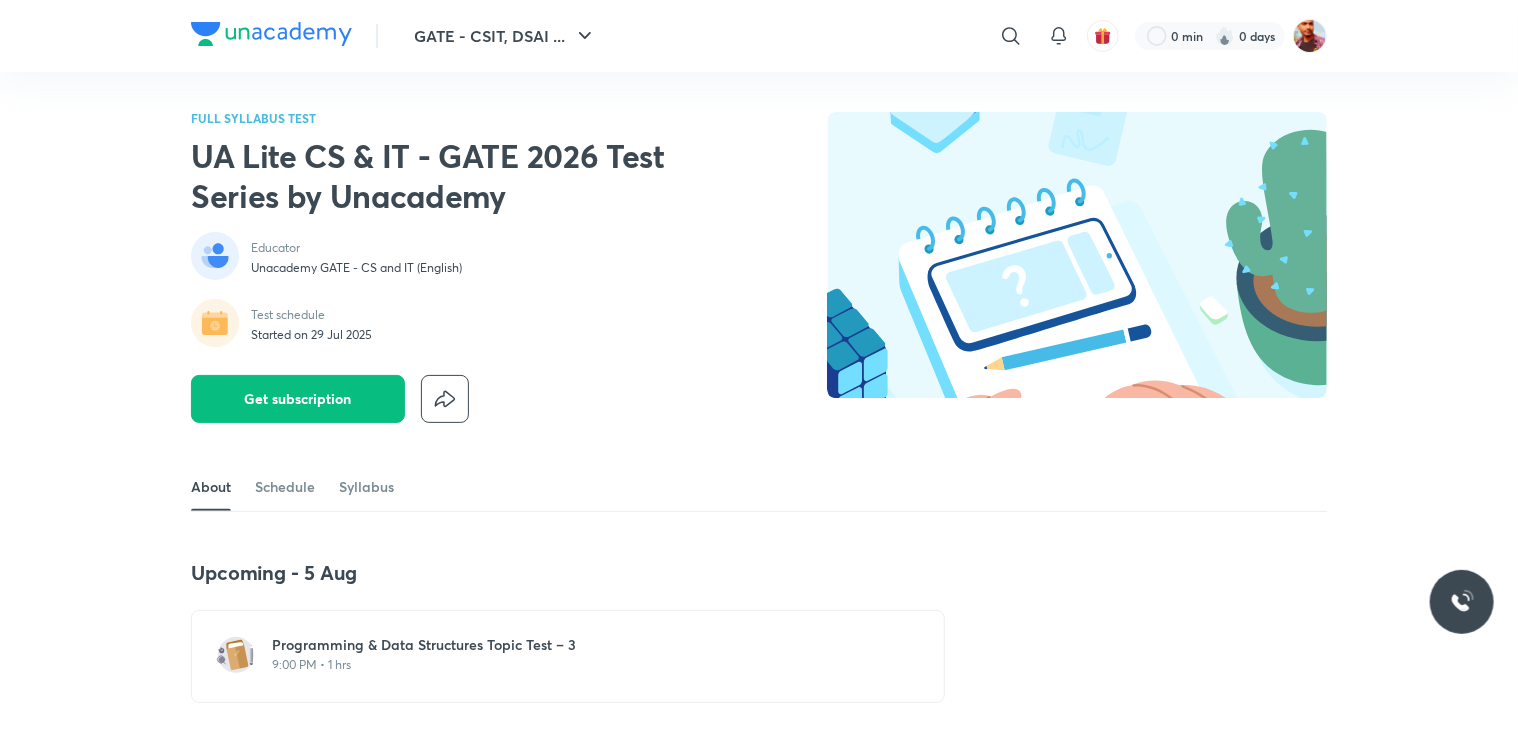 scroll, scrollTop: 0, scrollLeft: 0, axis: both 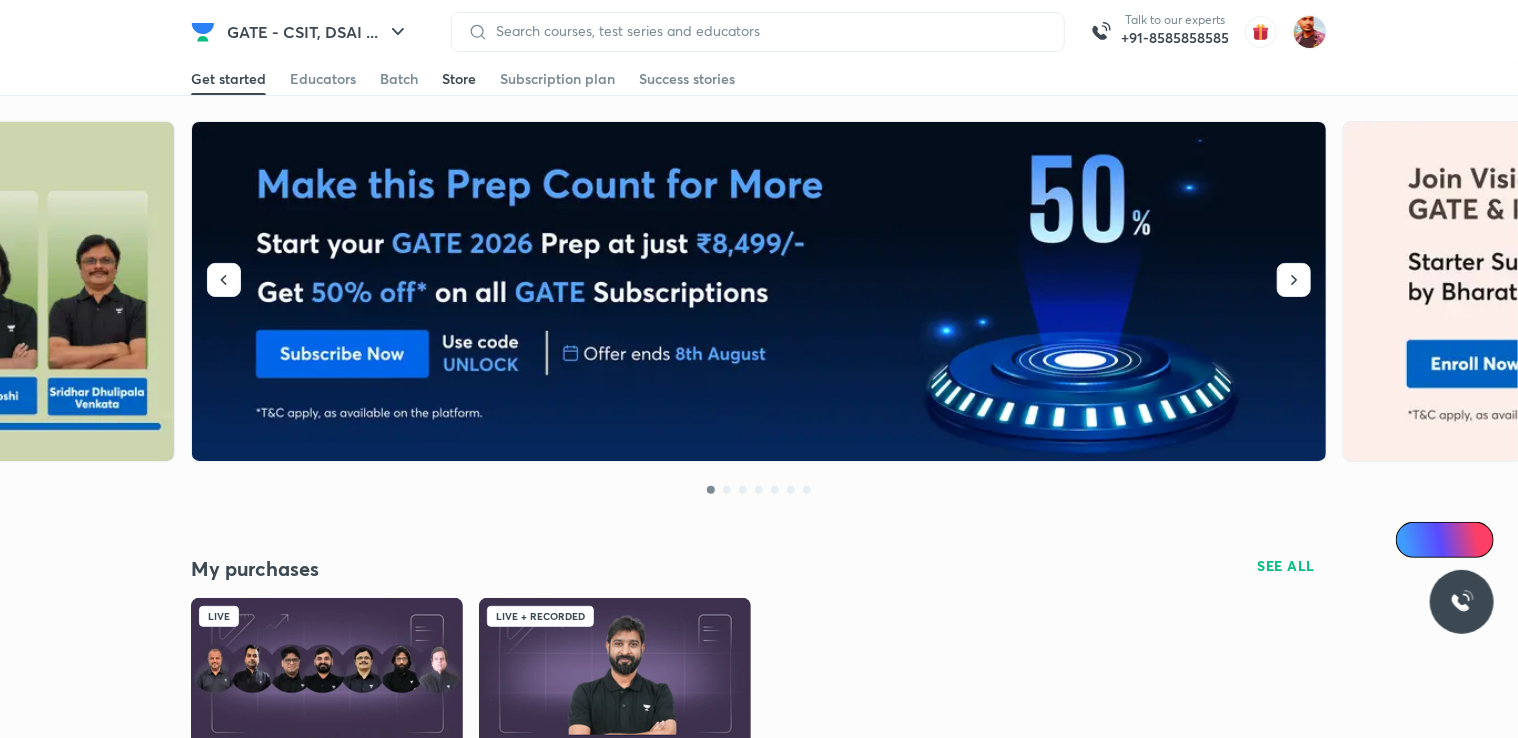 click on "Store" at bounding box center [459, 79] 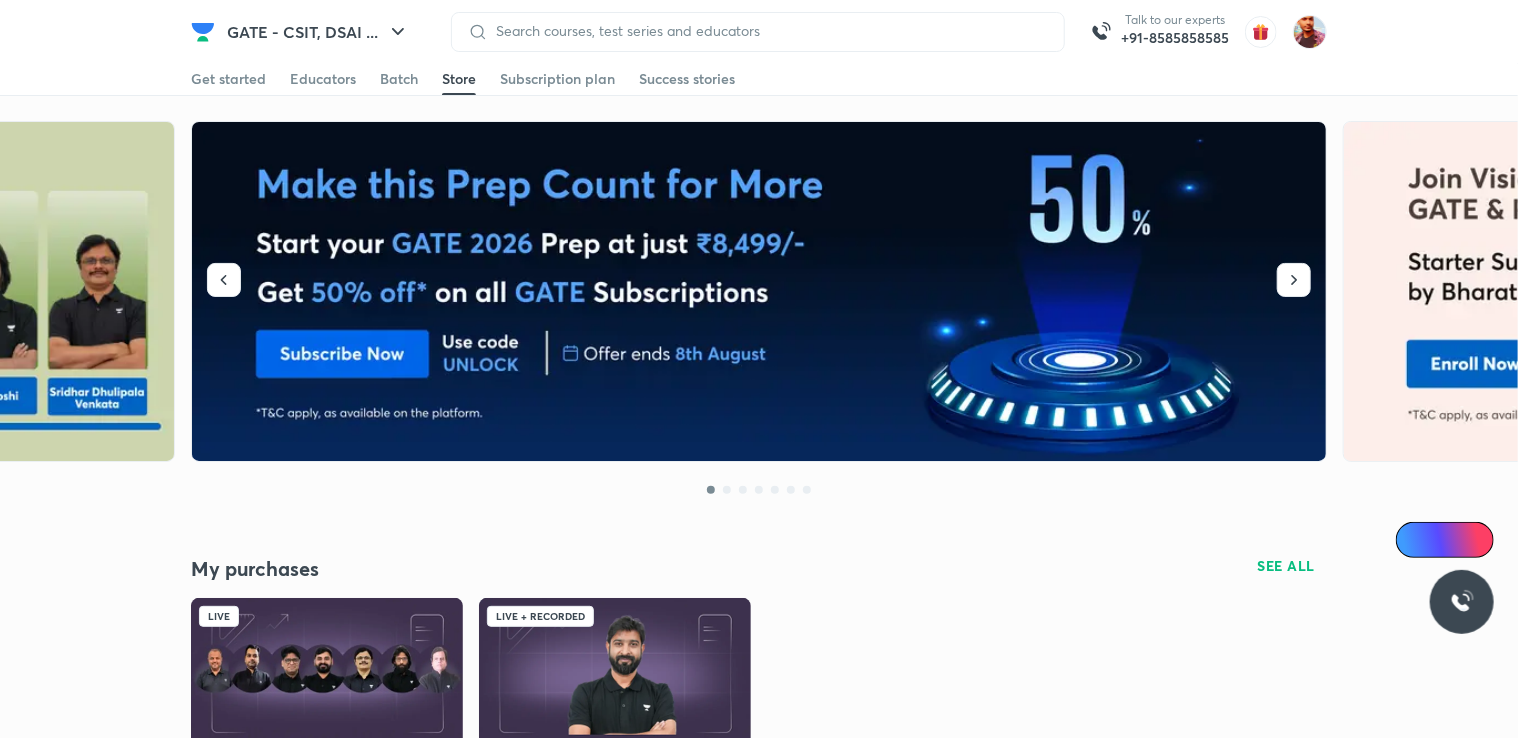 click on "Store" at bounding box center [459, 79] 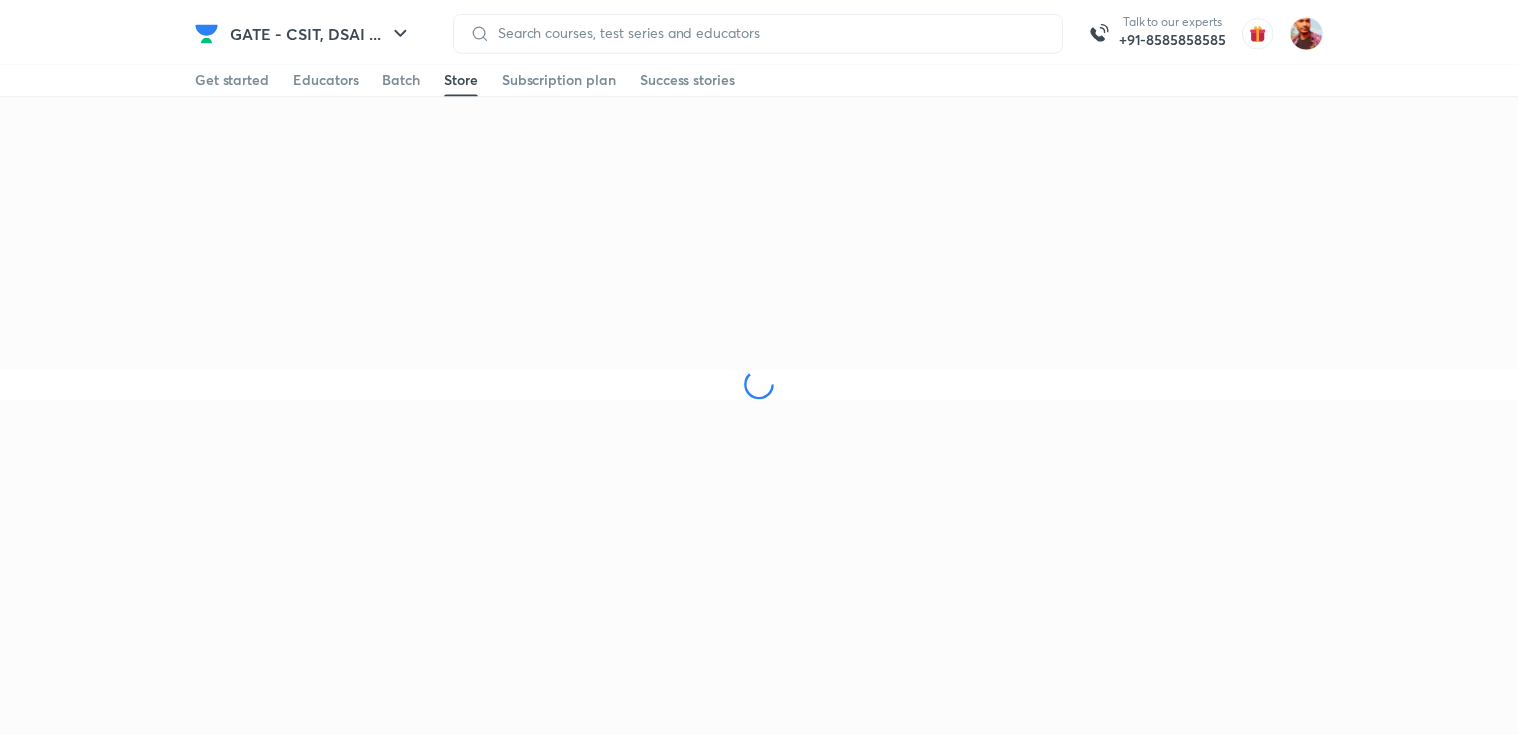 scroll, scrollTop: 0, scrollLeft: 0, axis: both 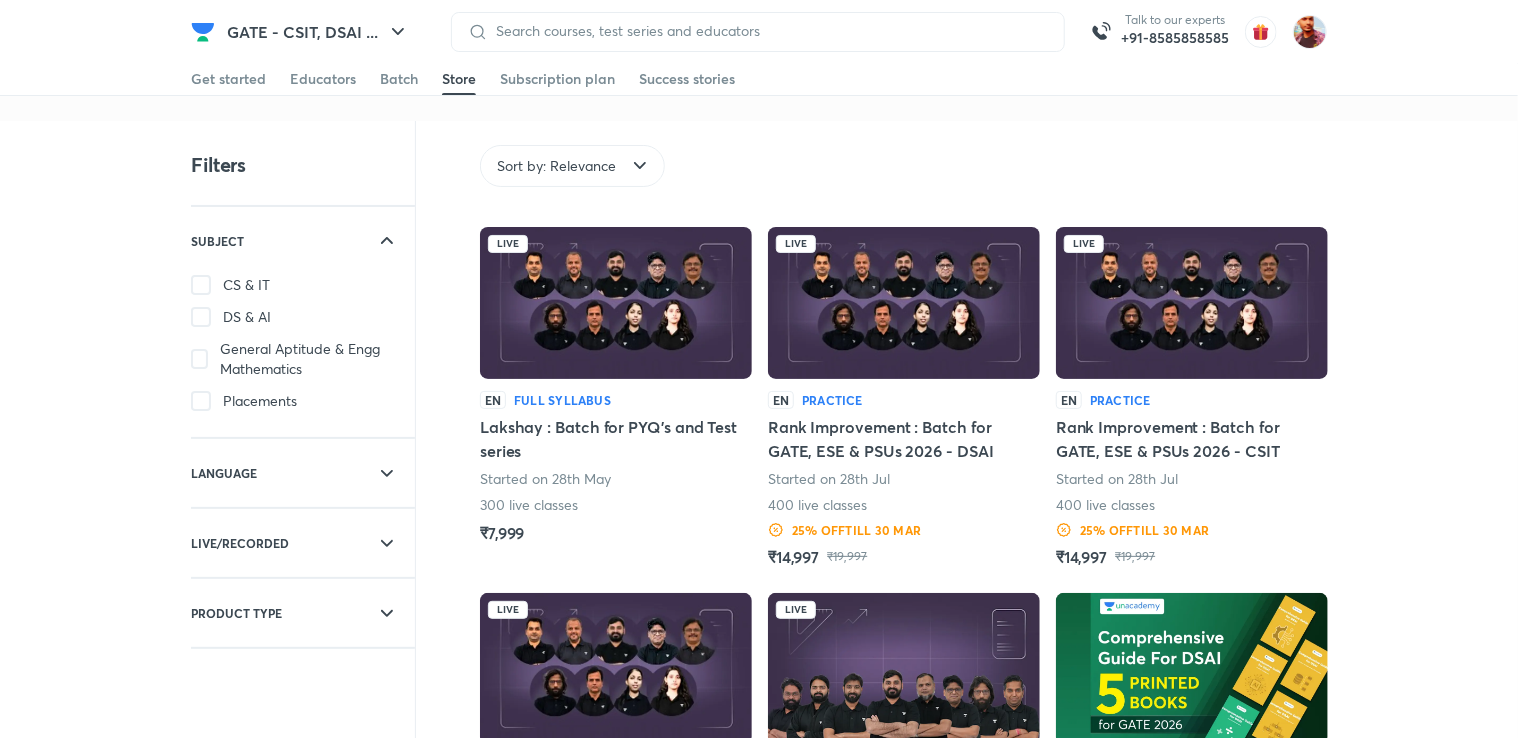 click at bounding box center (616, 303) 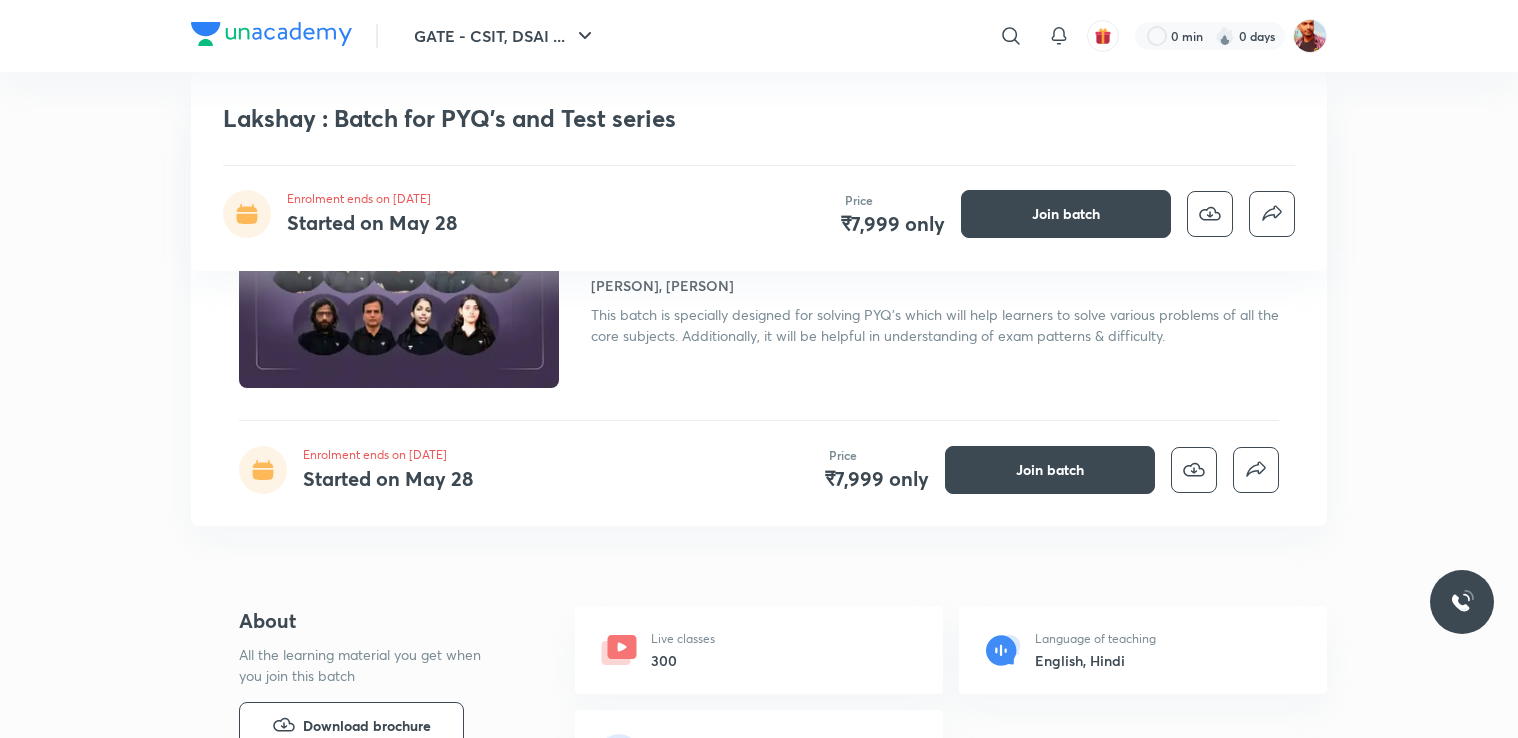 scroll, scrollTop: 487, scrollLeft: 0, axis: vertical 